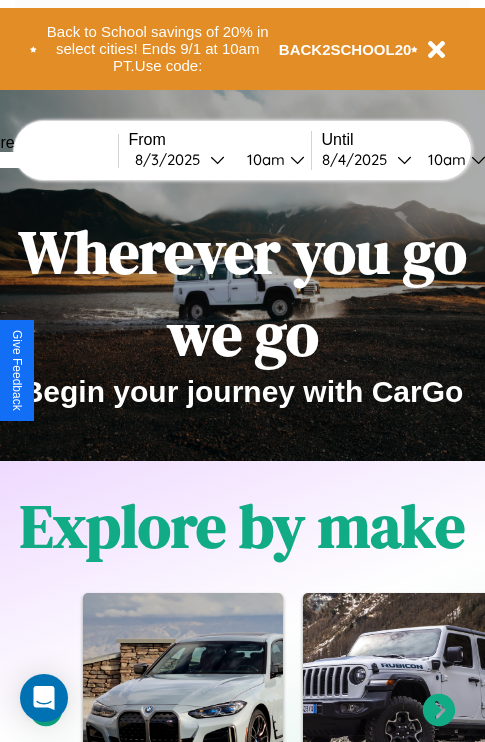 scroll, scrollTop: 0, scrollLeft: 0, axis: both 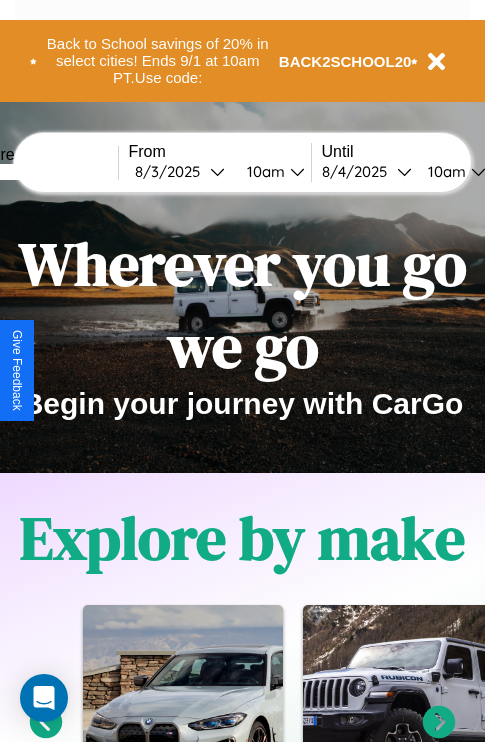 click at bounding box center (43, 172) 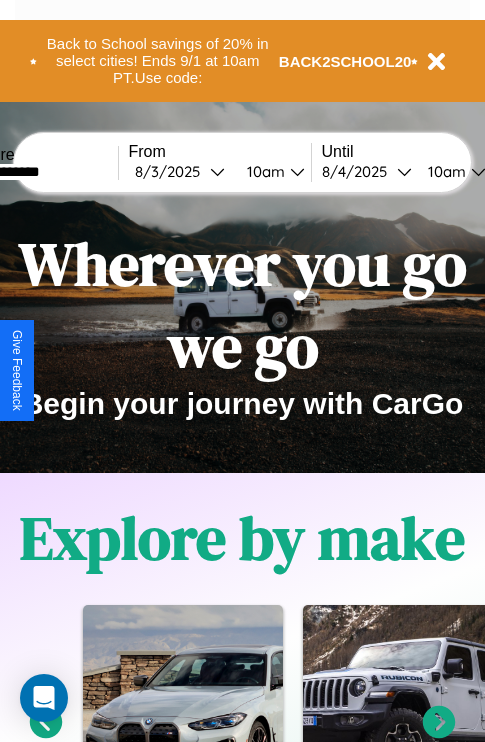 type on "**********" 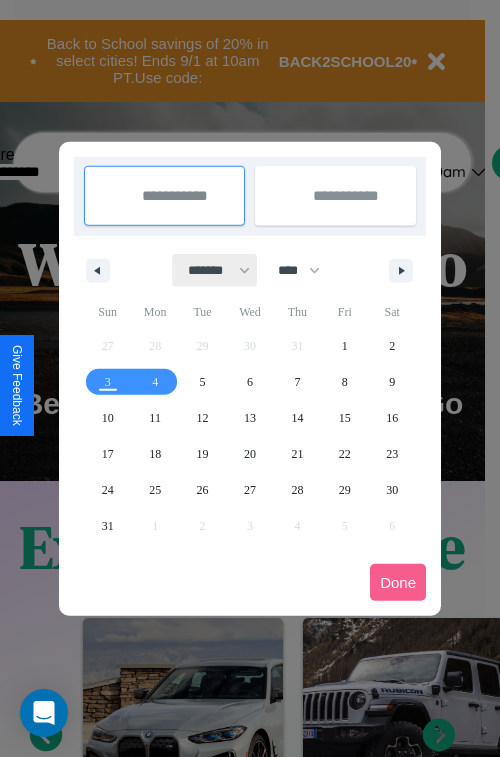 click on "******* ******** ***** ***** *** **** **** ****** ********* ******* ******** ********" at bounding box center [215, 270] 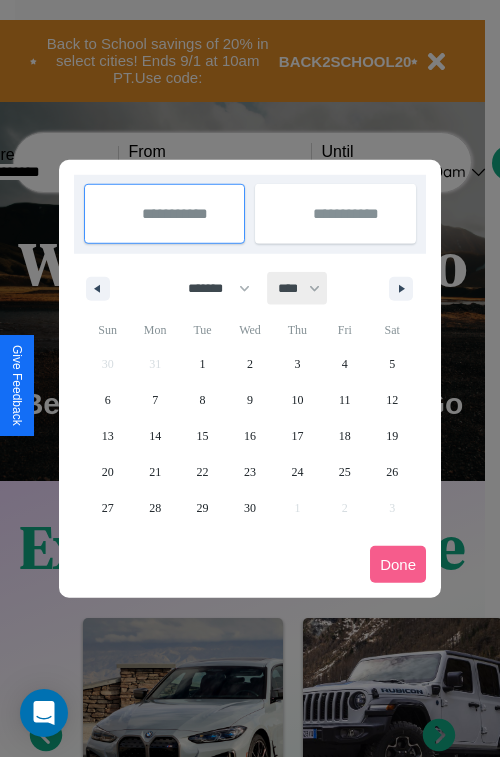 click on "**** **** **** **** **** **** **** **** **** **** **** **** **** **** **** **** **** **** **** **** **** **** **** **** **** **** **** **** **** **** **** **** **** **** **** **** **** **** **** **** **** **** **** **** **** **** **** **** **** **** **** **** **** **** **** **** **** **** **** **** **** **** **** **** **** **** **** **** **** **** **** **** **** **** **** **** **** **** **** **** **** **** **** **** **** **** **** **** **** **** **** **** **** **** **** **** **** **** **** **** **** **** **** **** **** **** **** **** **** **** **** **** **** **** **** **** **** **** **** **** ****" at bounding box center [298, 288] 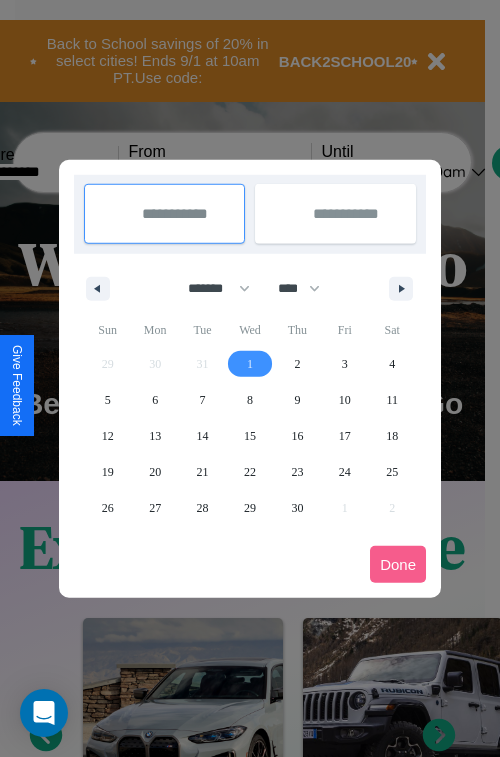 click on "1" at bounding box center (250, 364) 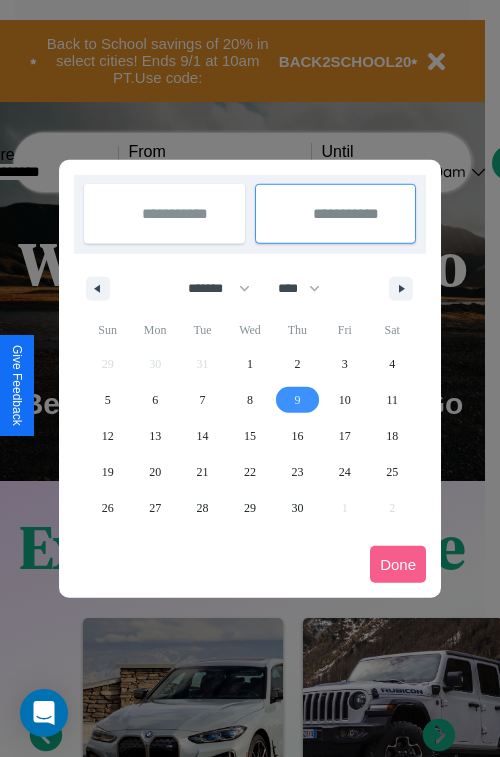 click on "9" at bounding box center (297, 400) 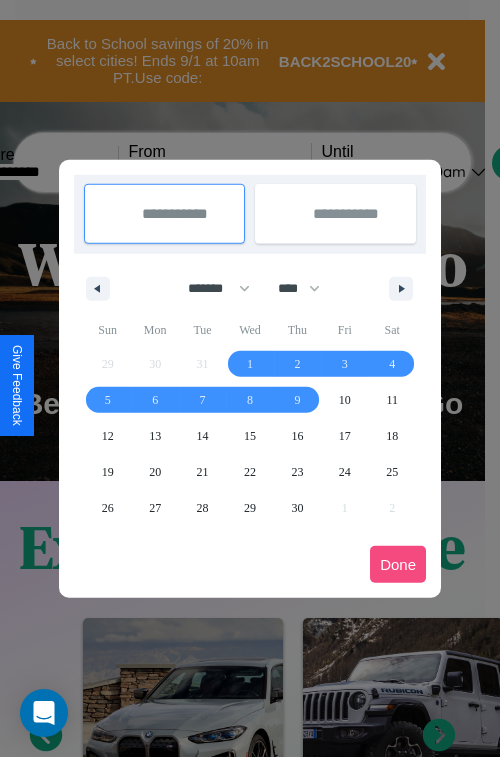 click on "Done" at bounding box center (398, 564) 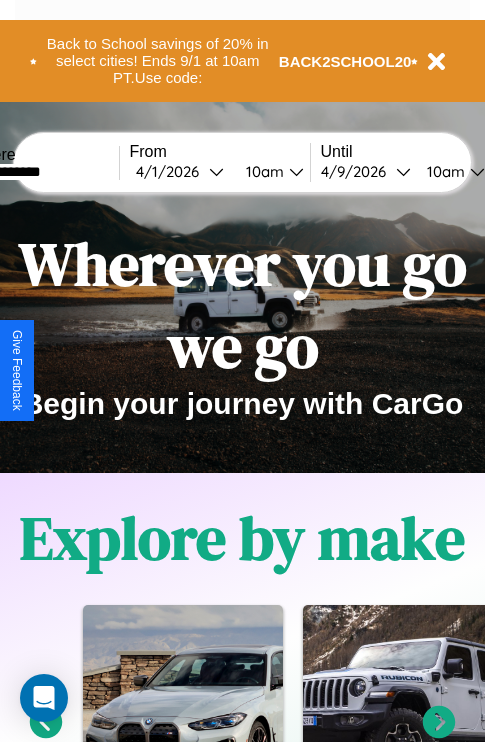 scroll, scrollTop: 0, scrollLeft: 67, axis: horizontal 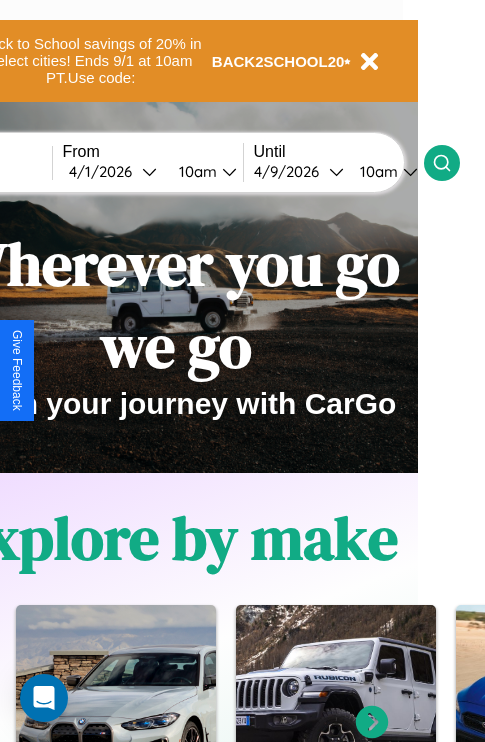 click 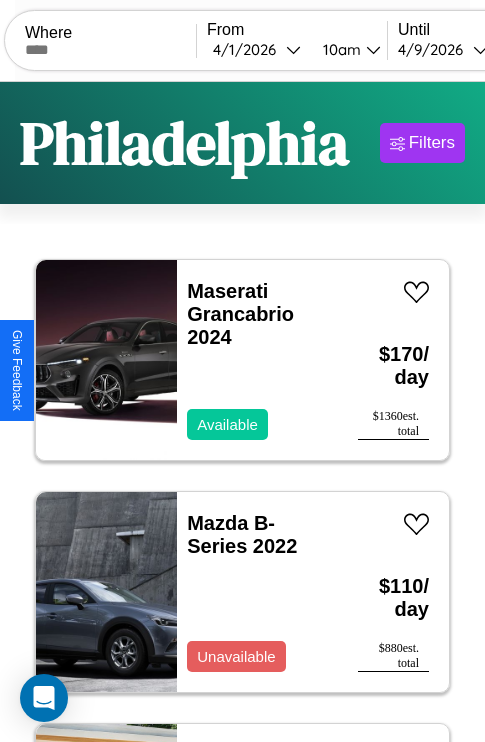 scroll, scrollTop: 50, scrollLeft: 0, axis: vertical 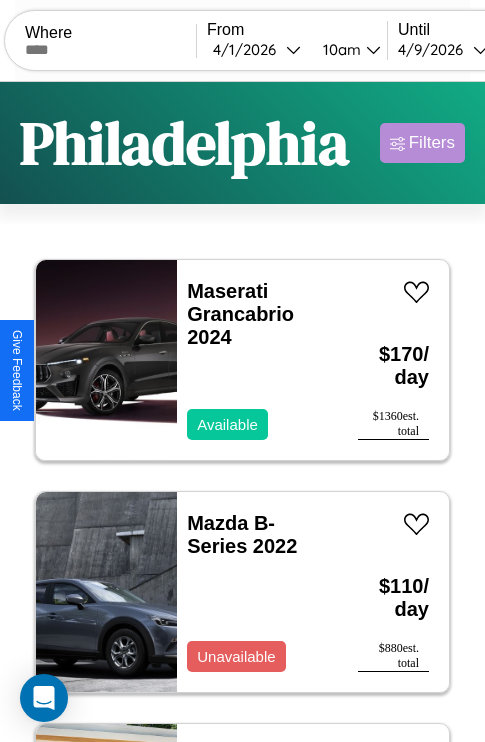 click on "Filters" at bounding box center (432, 143) 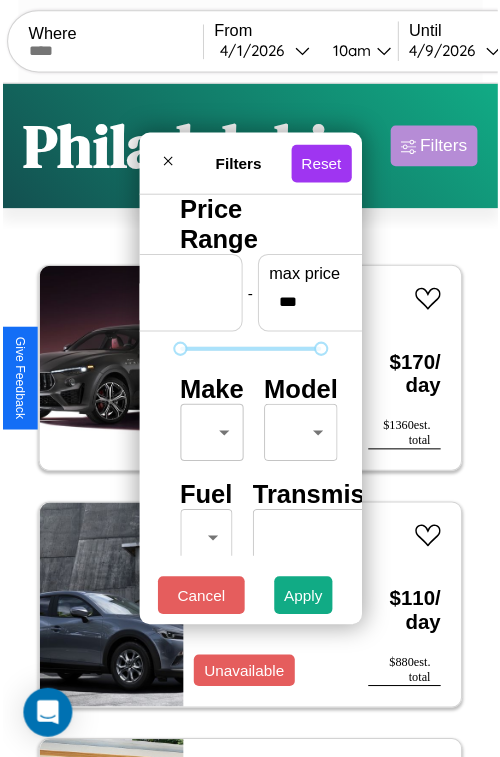 scroll, scrollTop: 59, scrollLeft: 0, axis: vertical 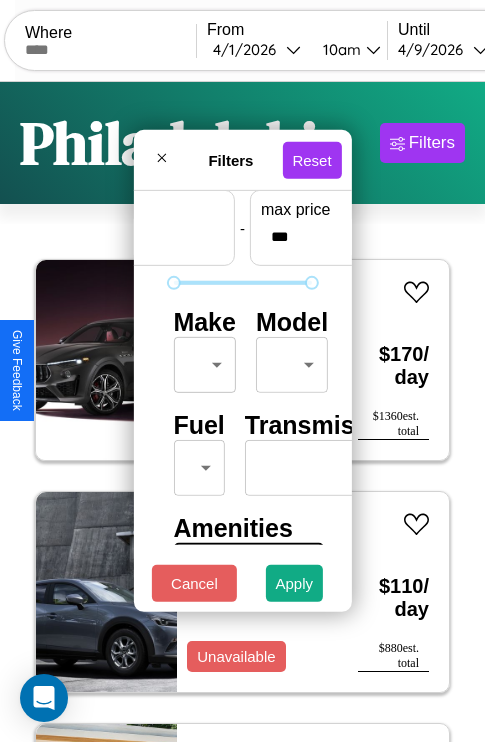 click on "CarGo Where From 4 / 1 / 2026 10am Until 4 / 9 / 2026 10am Become a Host Login Sign Up Philadelphia Filters 120  cars in this area These cars can be picked up in this city. Maserati   Grancabrio   2024 Available $ 170  / day $ 1360  est. total Mazda   B-Series   2022 Unavailable $ 110  / day $ 880  est. total Lincoln   Navigator   2020 Unavailable $ 80  / day $ 640  est. total Lexus   RX   2016 Available $ 140  / day $ 1120  est. total Volkswagen   ID.4   2023 Available $ 110  / day $ 880  est. total Chevrolet   C7   2016 Available $ 50  / day $ 400  est. total Hummer   H3   2016 Available $ 30  / day $ 240  est. total Fiat   500L   2018 Available $ 190  / day $ 1520  est. total Maserati   TC   2017 Available $ 140  / day $ 1120  est. total Tesla   Model S   2019 Available $ 40  / day $ 320  est. total Buick   Terraza   2020 Available $ 60  / day $ 480  est. total Buick   Envision   2024 Available $ 110  / day $ 880  est. total Lexus   NX   2024 Available $ 130  / day $ 1040  est. total Audi   A3   2020 $ 40" at bounding box center [242, 412] 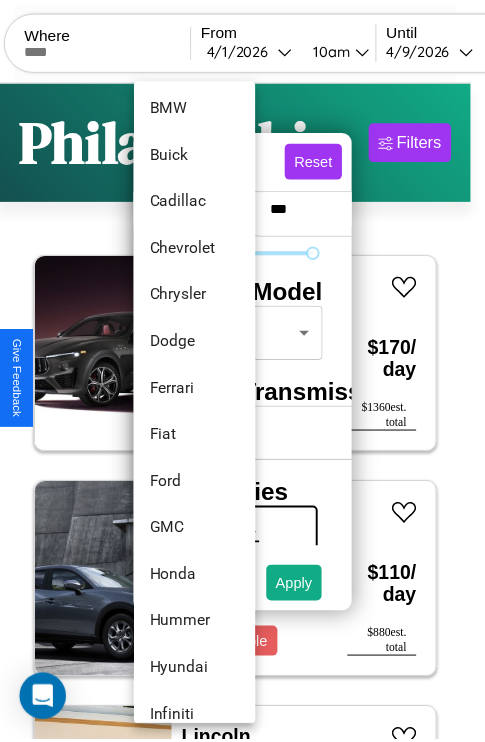 scroll, scrollTop: 326, scrollLeft: 0, axis: vertical 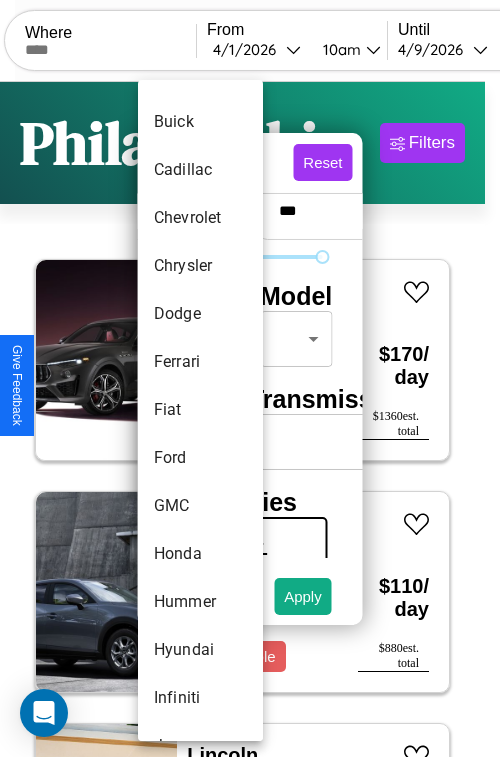 click on "Fiat" at bounding box center (200, 410) 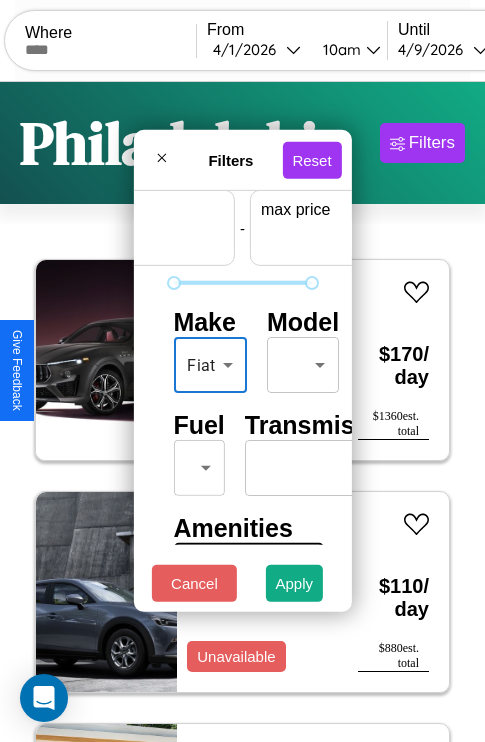 scroll, scrollTop: 59, scrollLeft: 124, axis: both 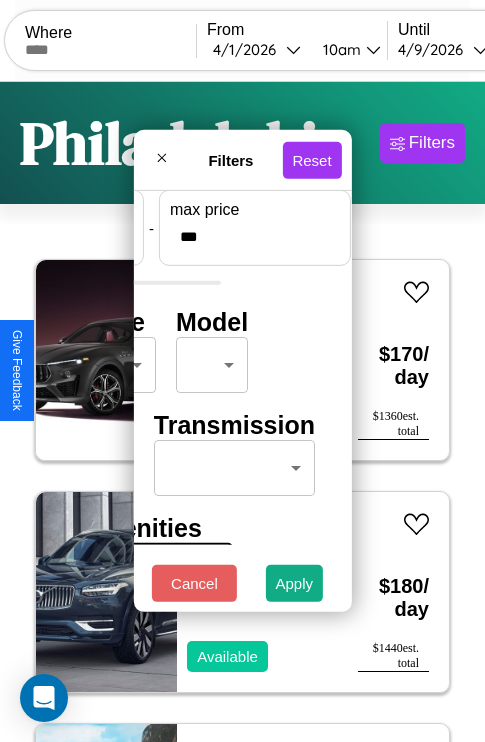type on "***" 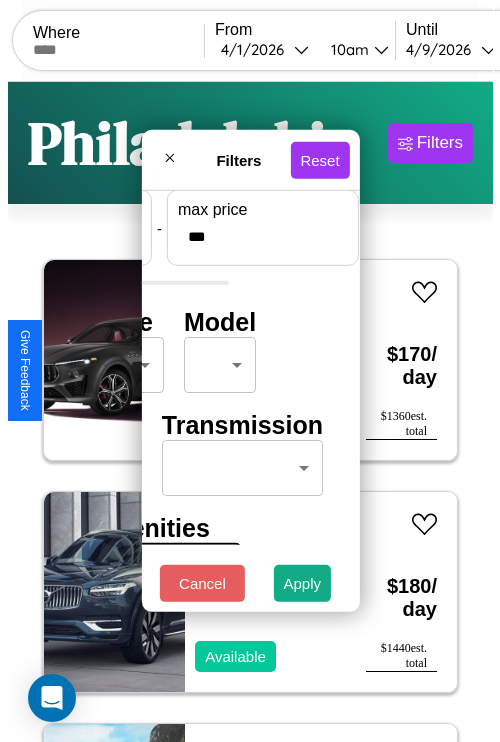 scroll, scrollTop: 59, scrollLeft: 0, axis: vertical 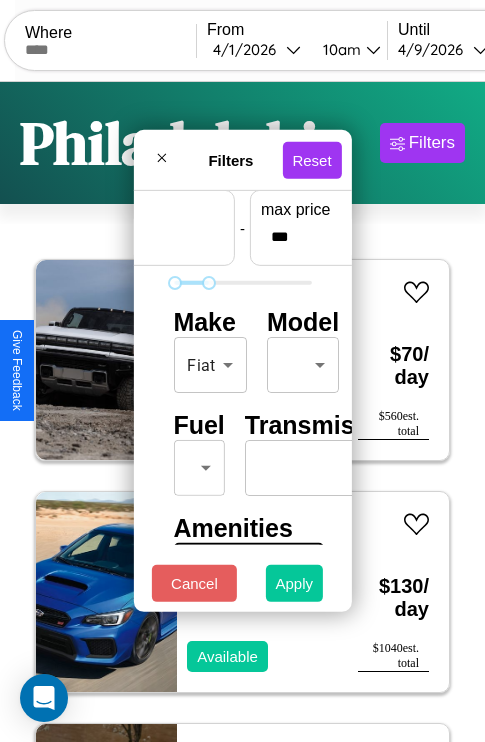 type on "*" 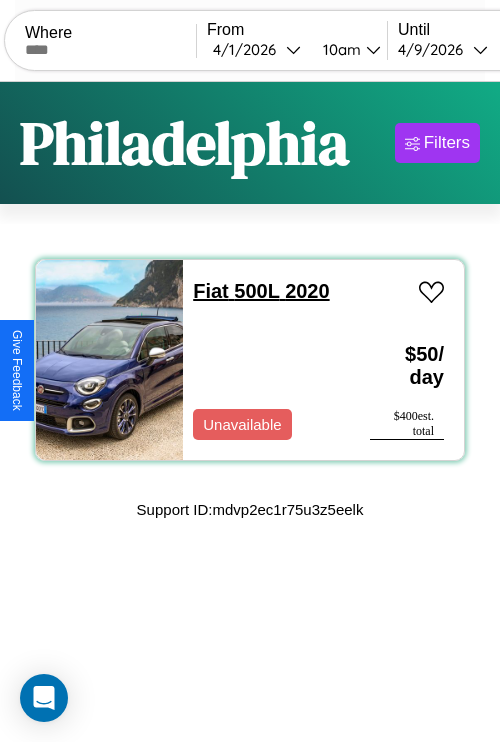 click on "Fiat   500L   2020" at bounding box center (261, 291) 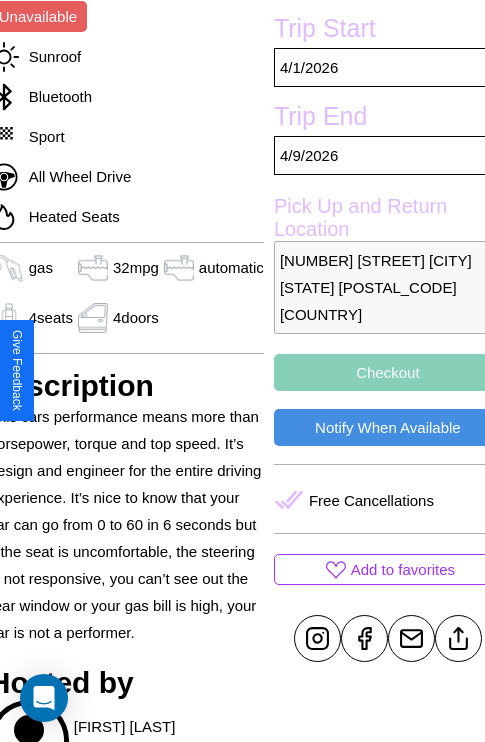 scroll, scrollTop: 526, scrollLeft: 84, axis: both 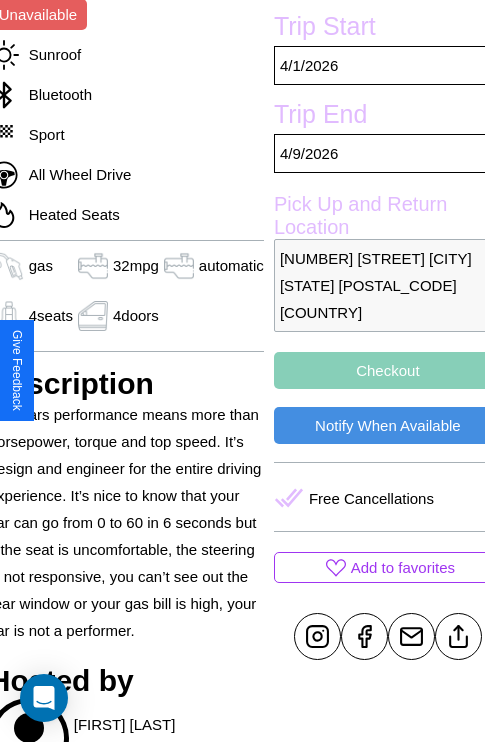 click on "Checkout" at bounding box center [388, 370] 